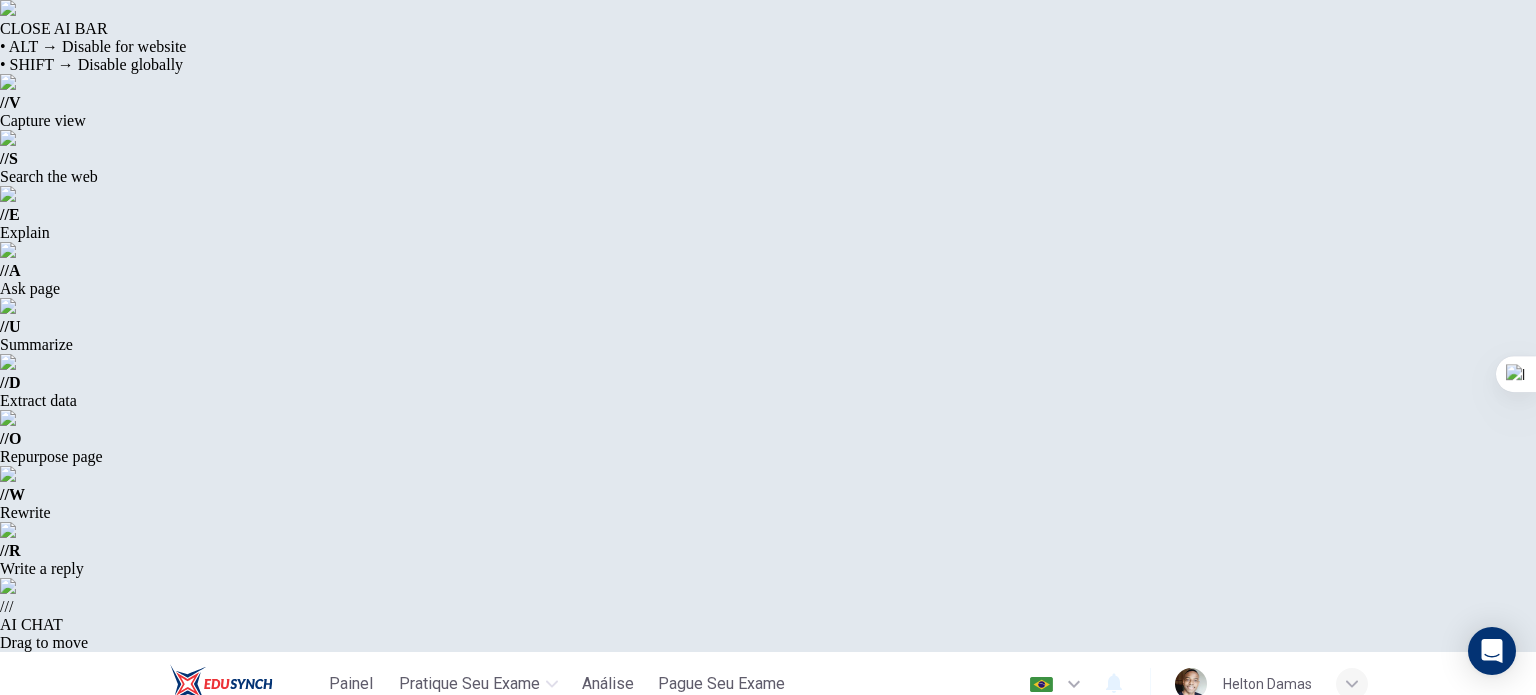 scroll, scrollTop: 0, scrollLeft: 0, axis: both 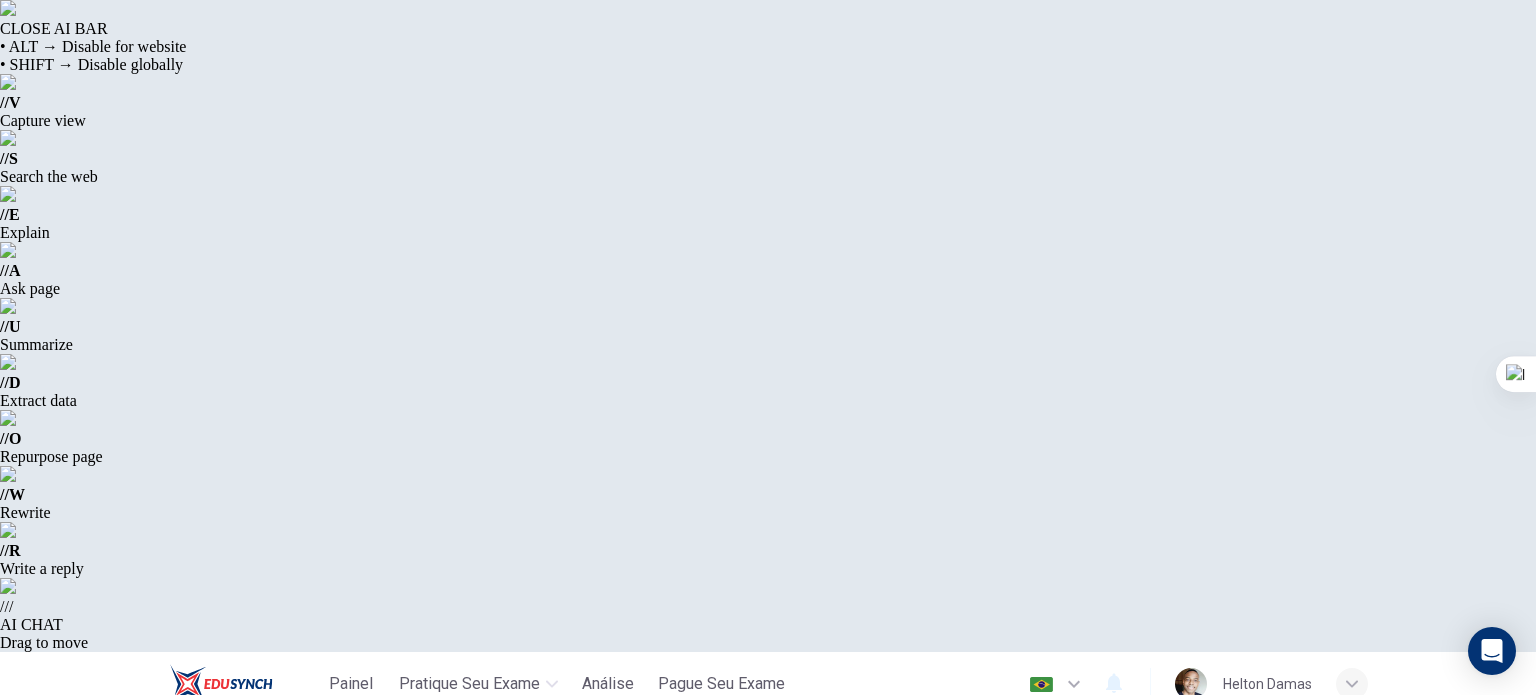 drag, startPoint x: 1535, startPoint y: 296, endPoint x: 1524, endPoint y: 343, distance: 48.270073 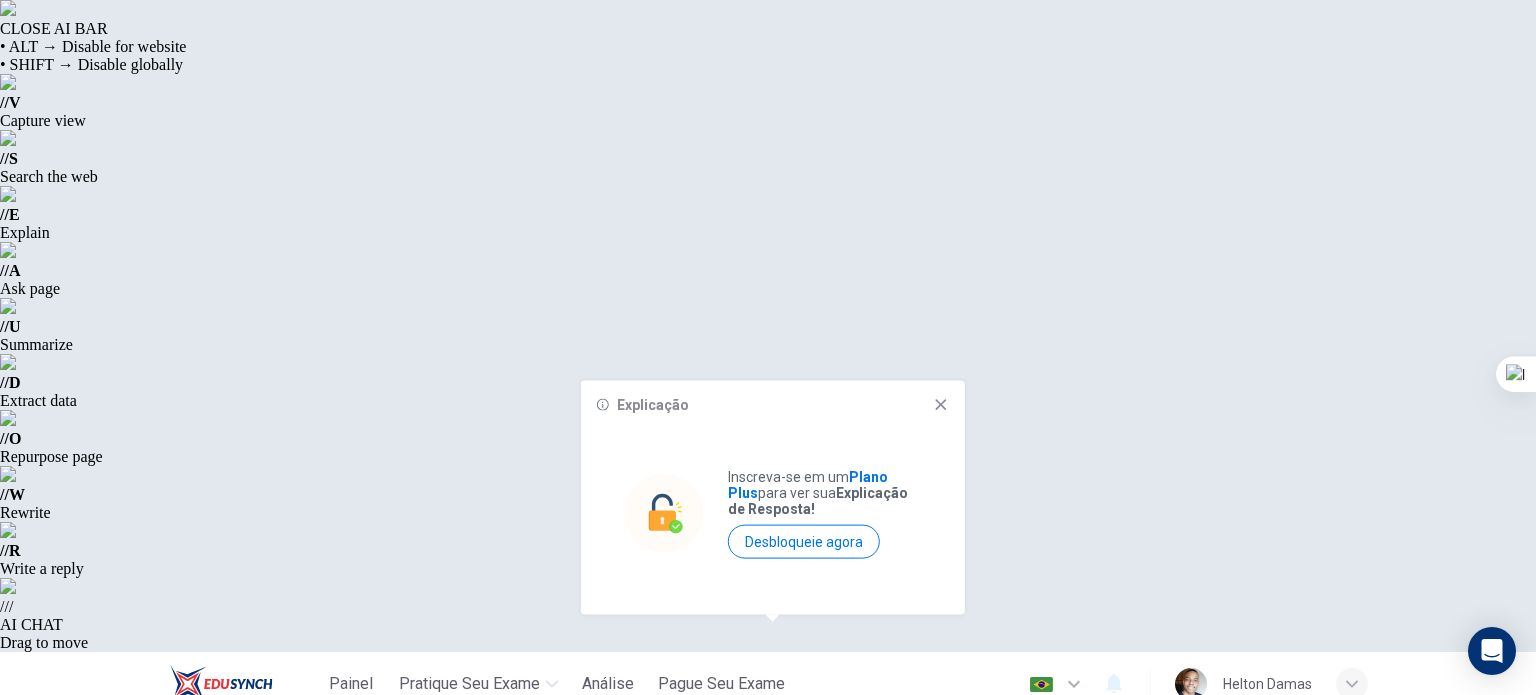click on "PRÓXIMO" at bounding box center (1048, 1307) 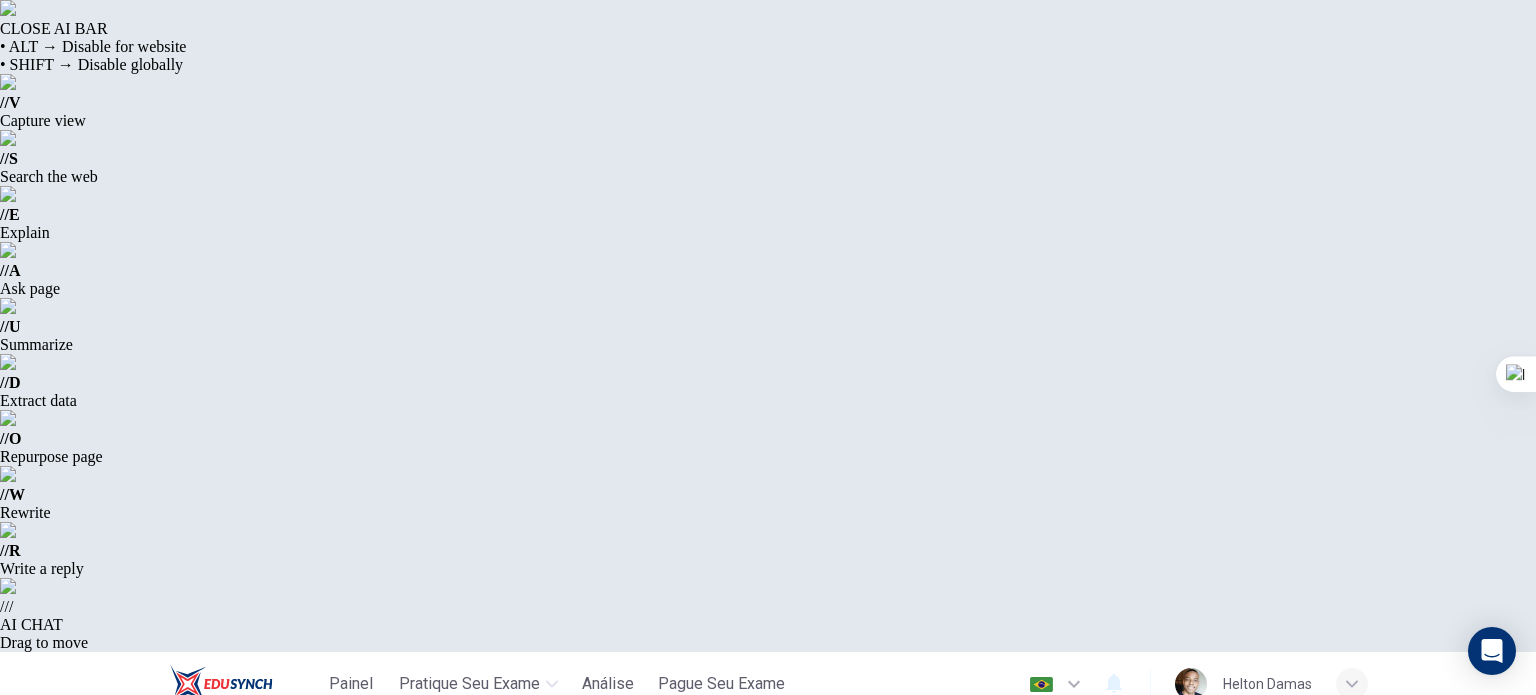 scroll, scrollTop: 0, scrollLeft: 0, axis: both 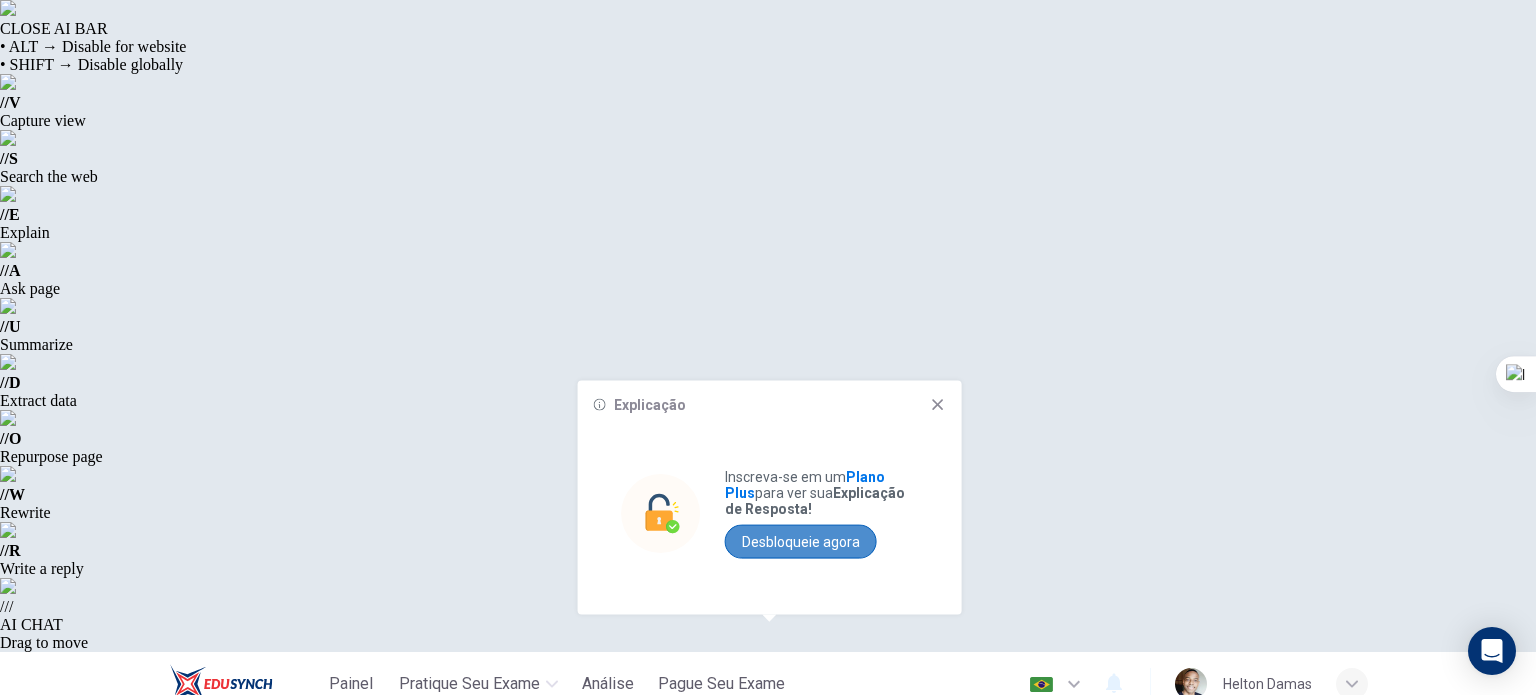 click on "Desbloqueie agora" at bounding box center (801, 542) 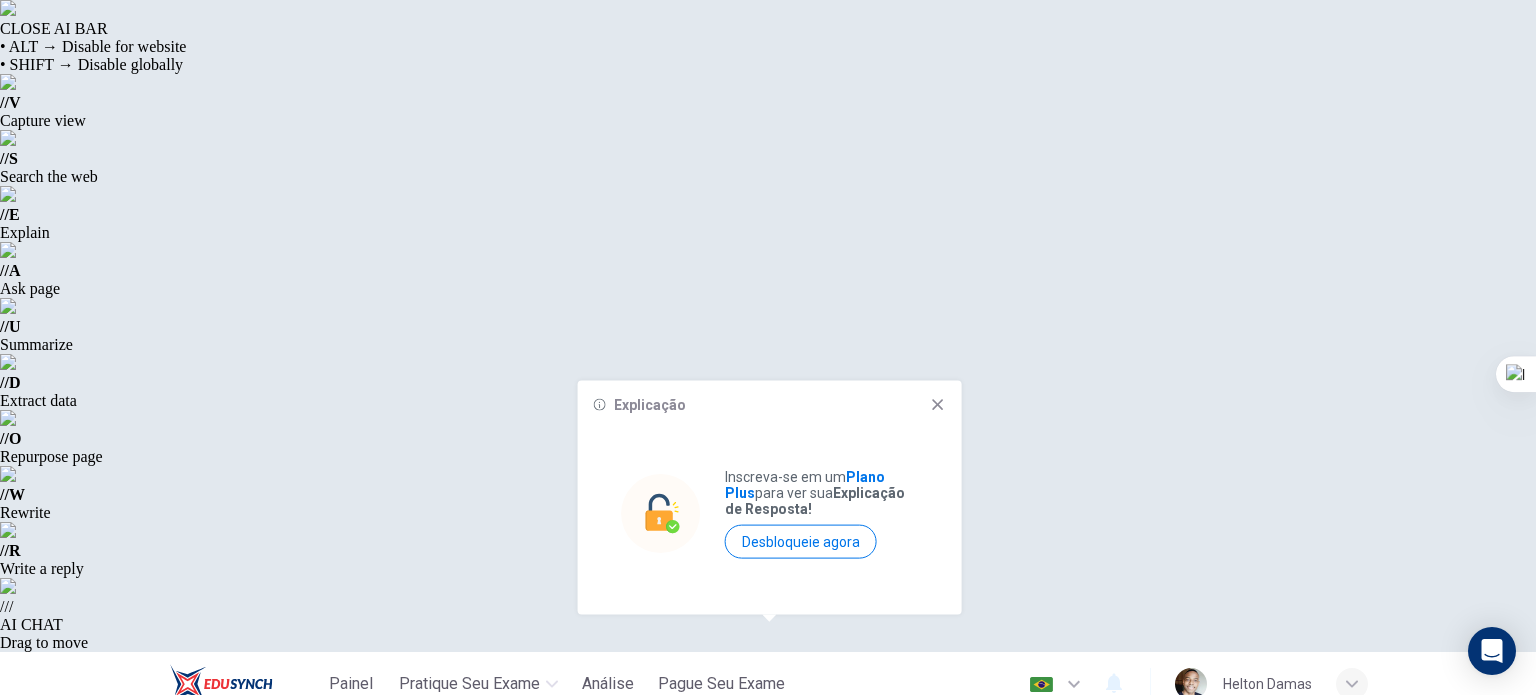 click 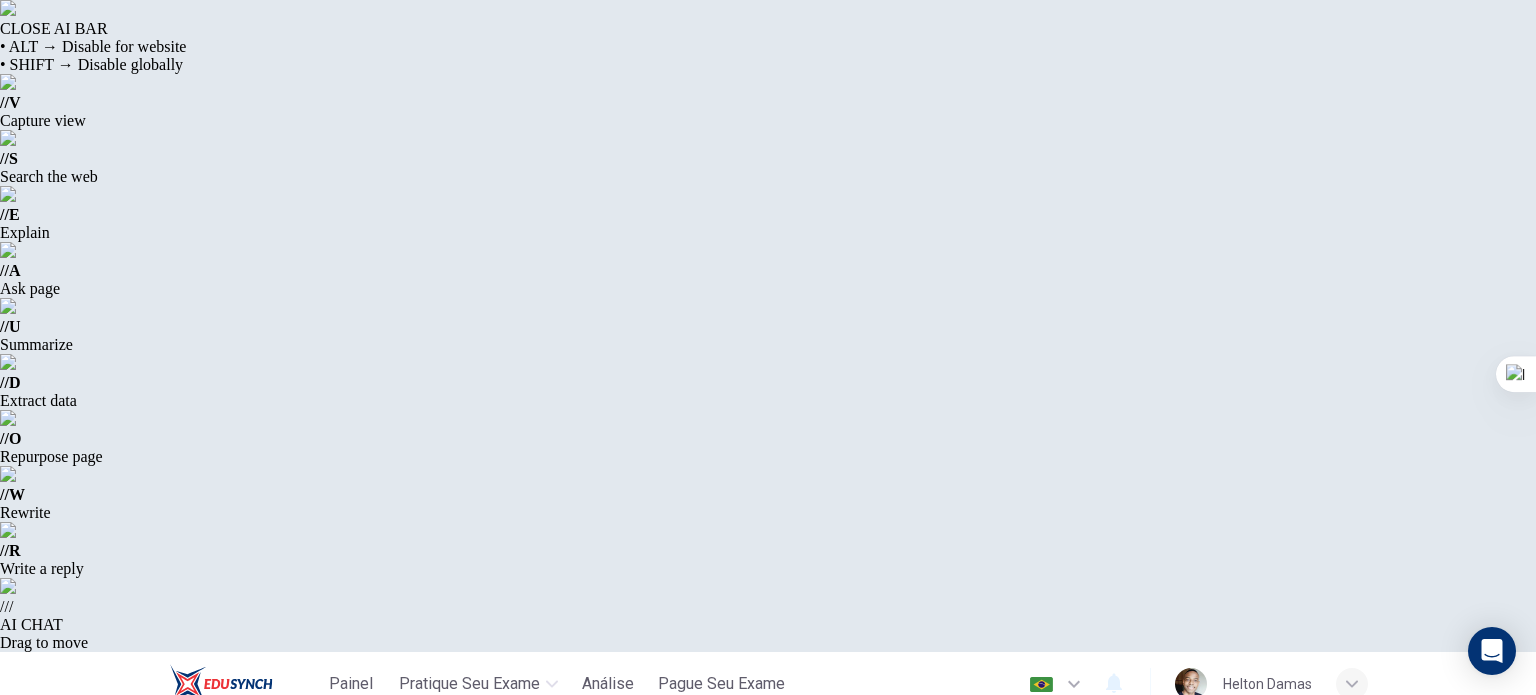 scroll, scrollTop: 216, scrollLeft: 0, axis: vertical 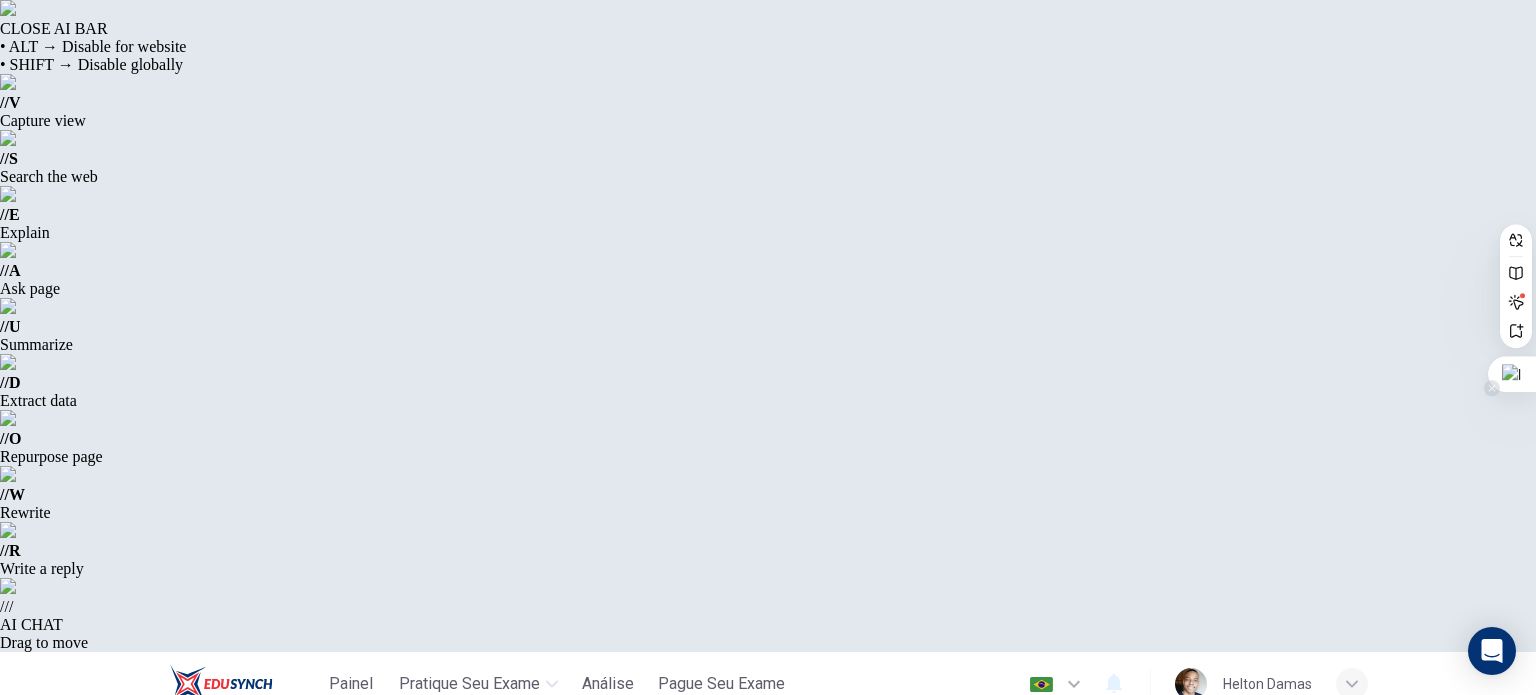 click 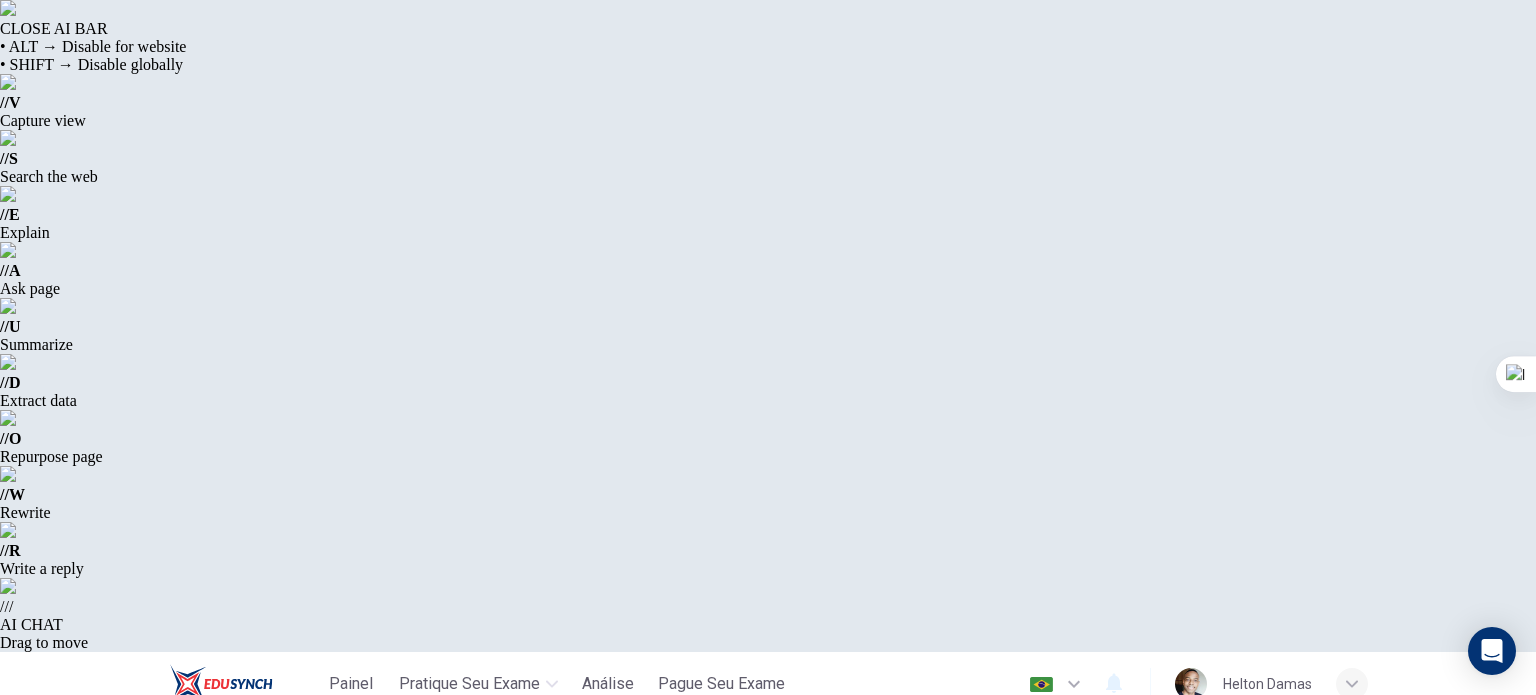 click on "PRÓXIMO" at bounding box center (1055, 1307) 